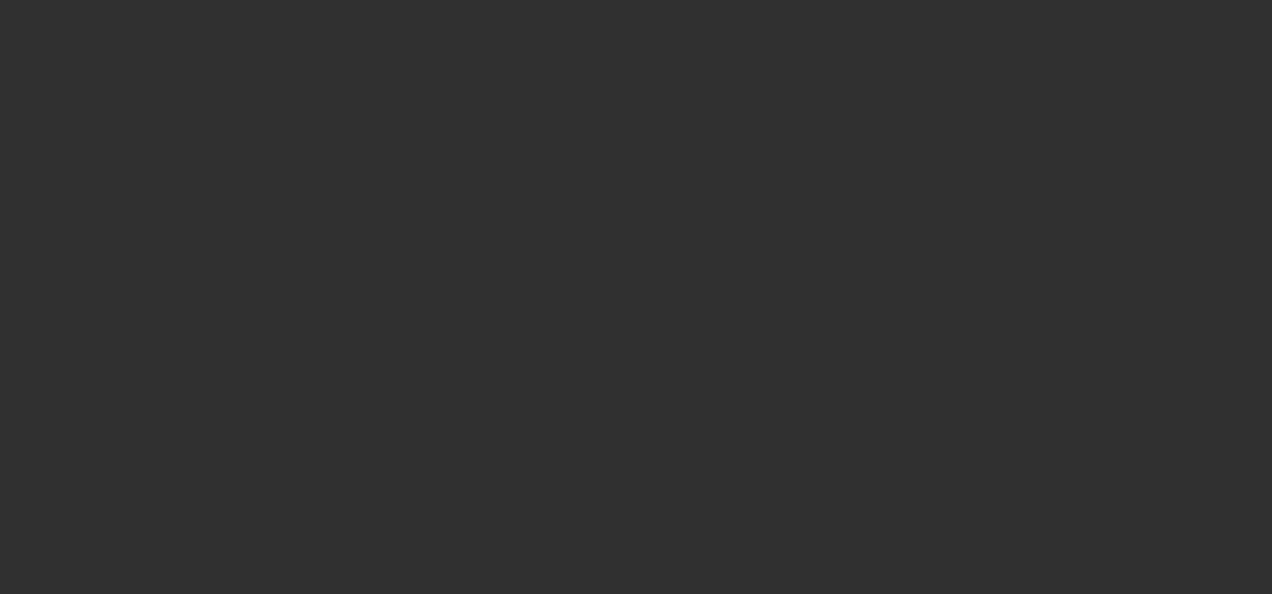 scroll, scrollTop: 0, scrollLeft: 0, axis: both 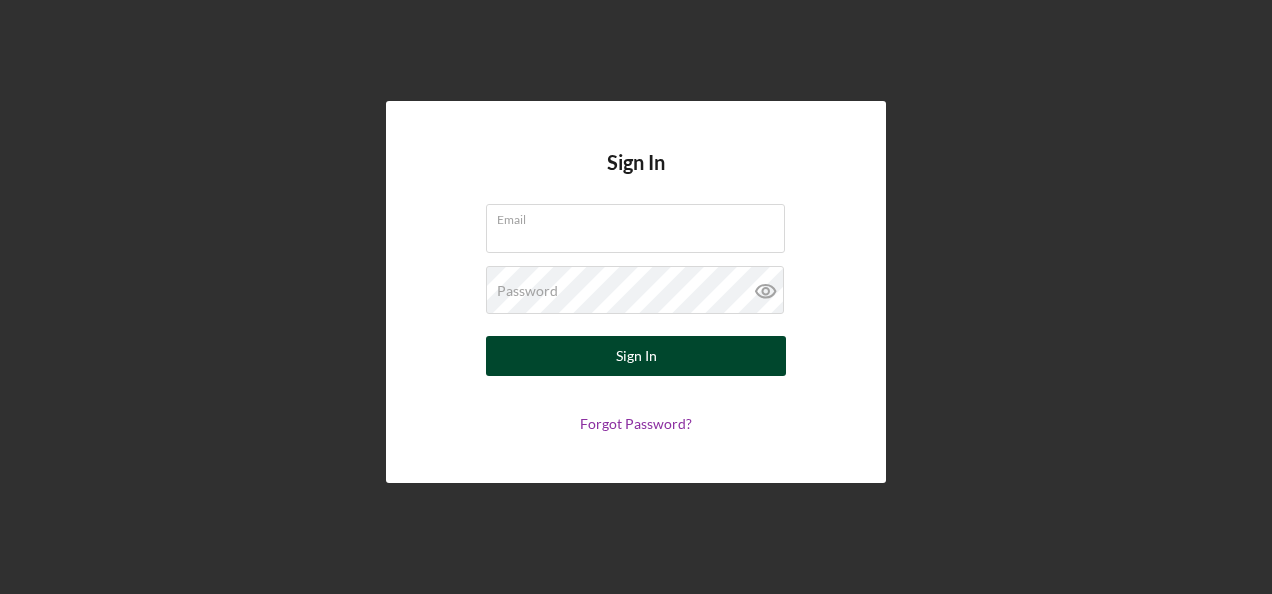 type on "[EMAIL]" 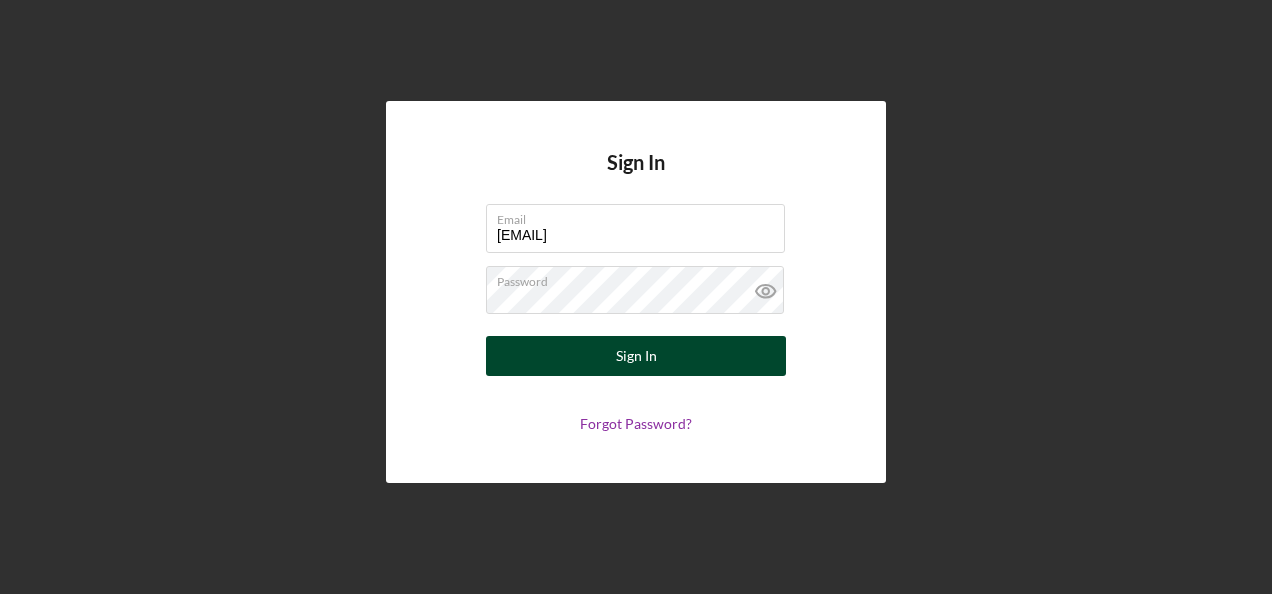 click on "Sign In" at bounding box center [636, 356] 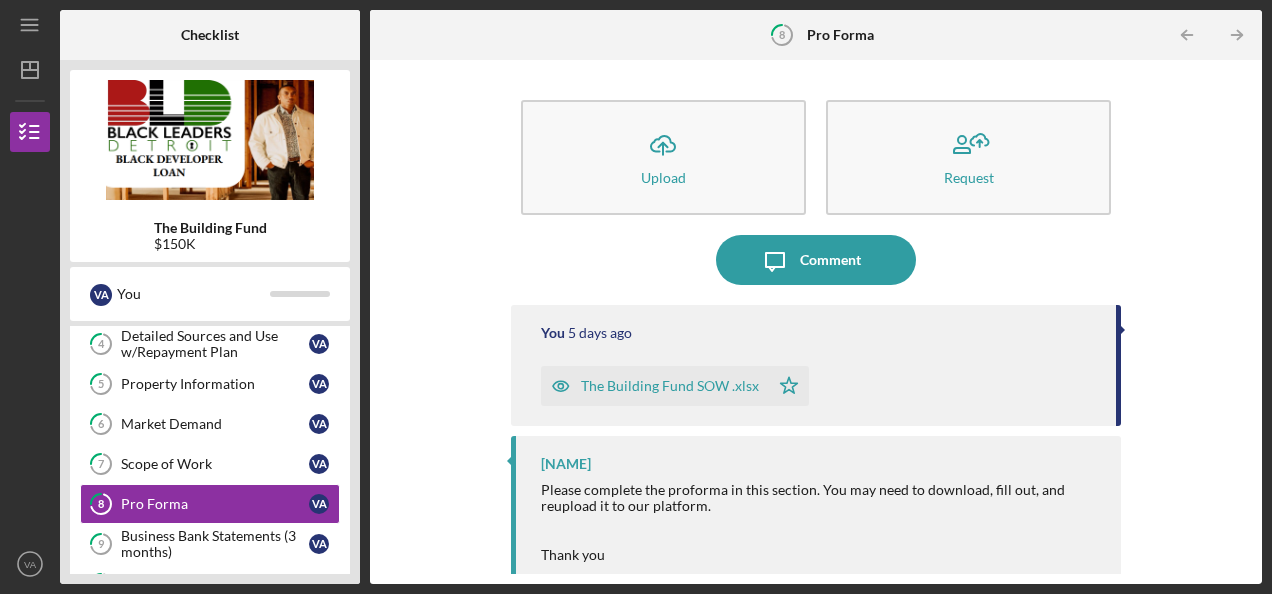 scroll, scrollTop: 234, scrollLeft: 0, axis: vertical 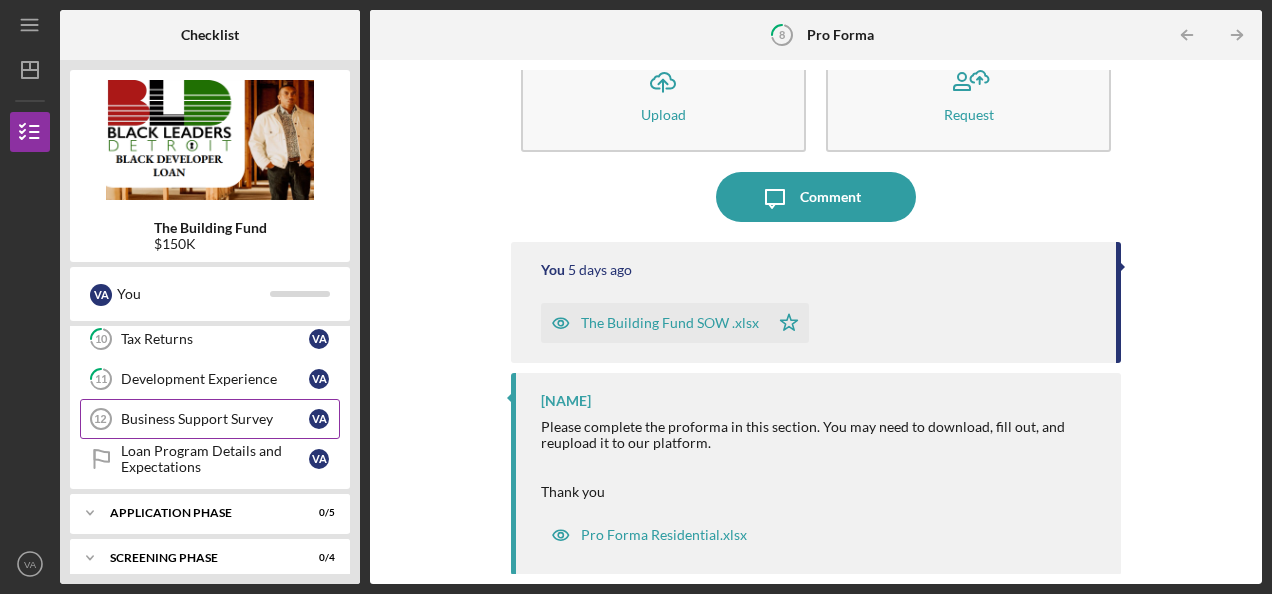 drag, startPoint x: 182, startPoint y: 419, endPoint x: 146, endPoint y: 413, distance: 36.496574 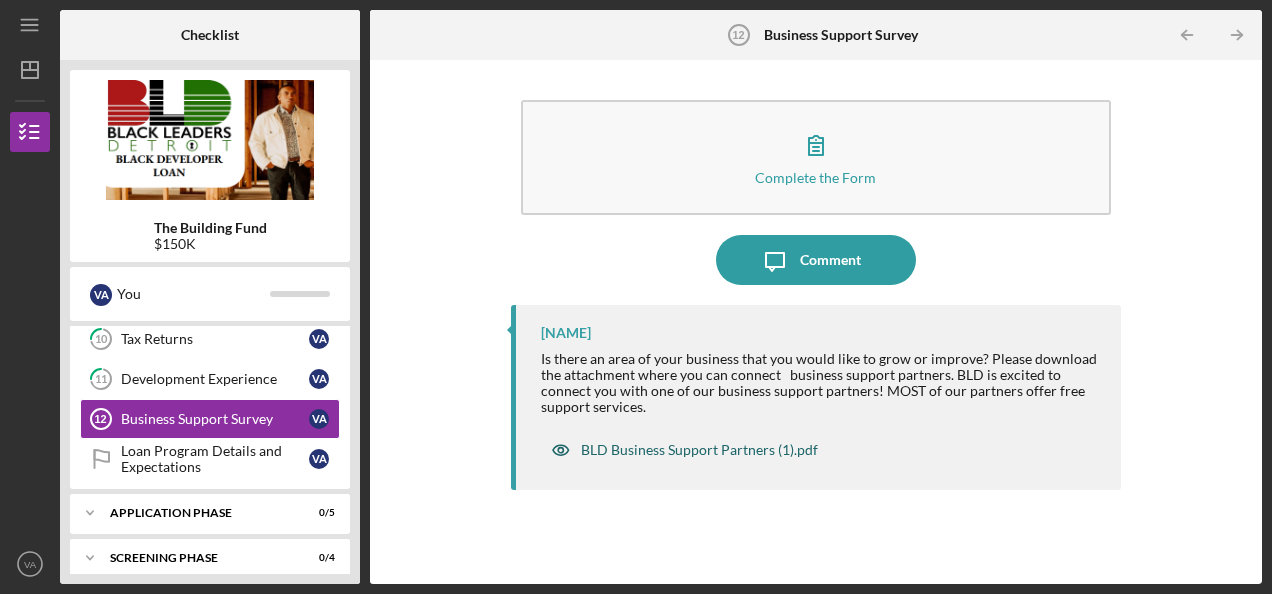 click on "BLD Business Support Partners (1).pdf" at bounding box center (699, 450) 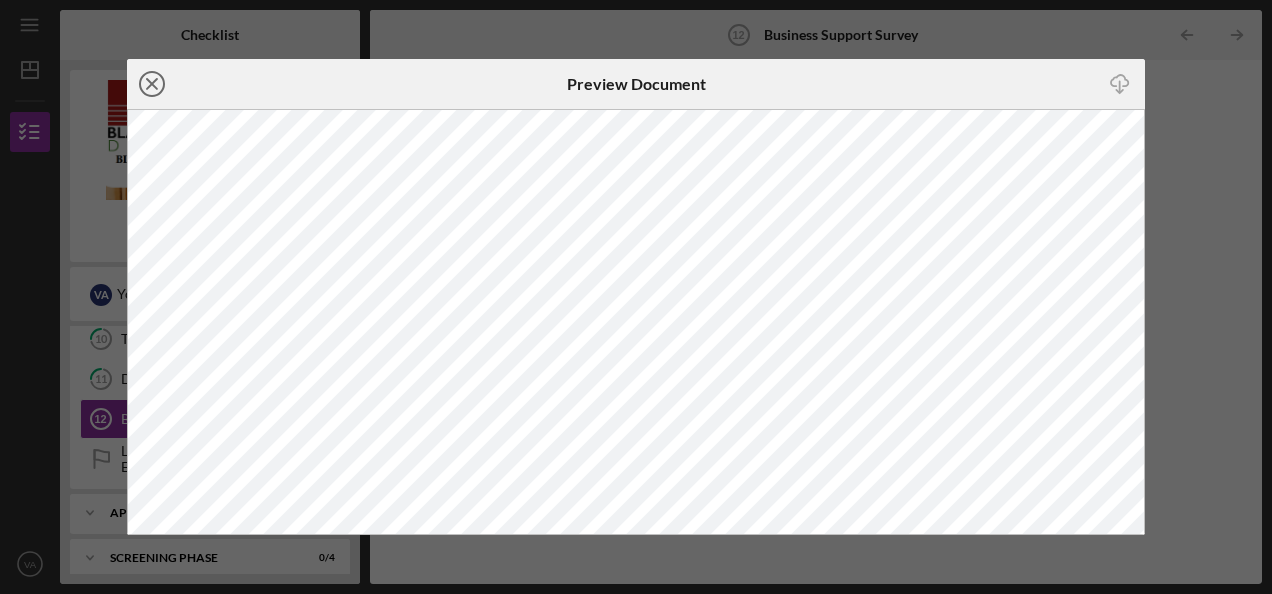 click on "Icon/Close" 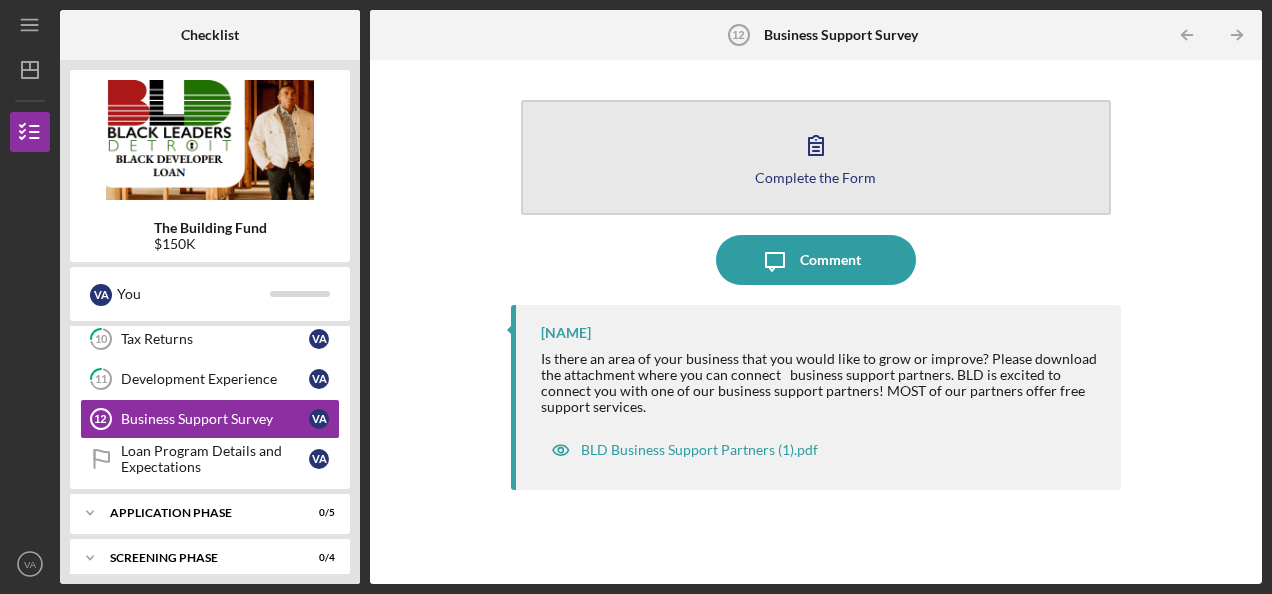 click on "Complete the Form" at bounding box center [815, 177] 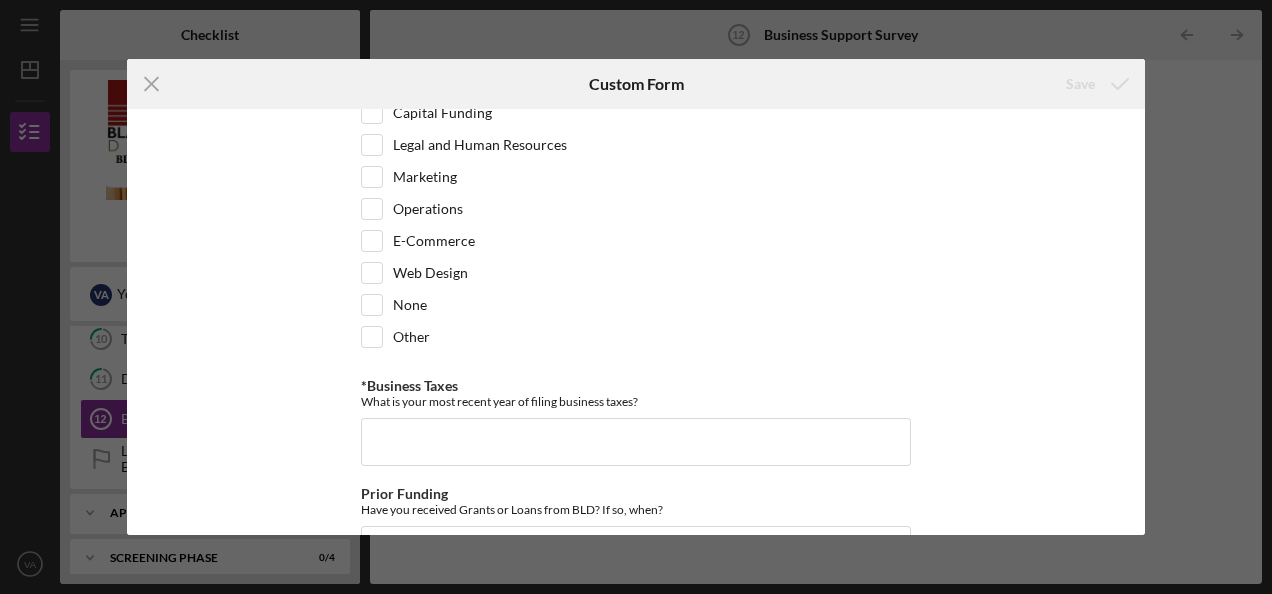 scroll, scrollTop: 368, scrollLeft: 0, axis: vertical 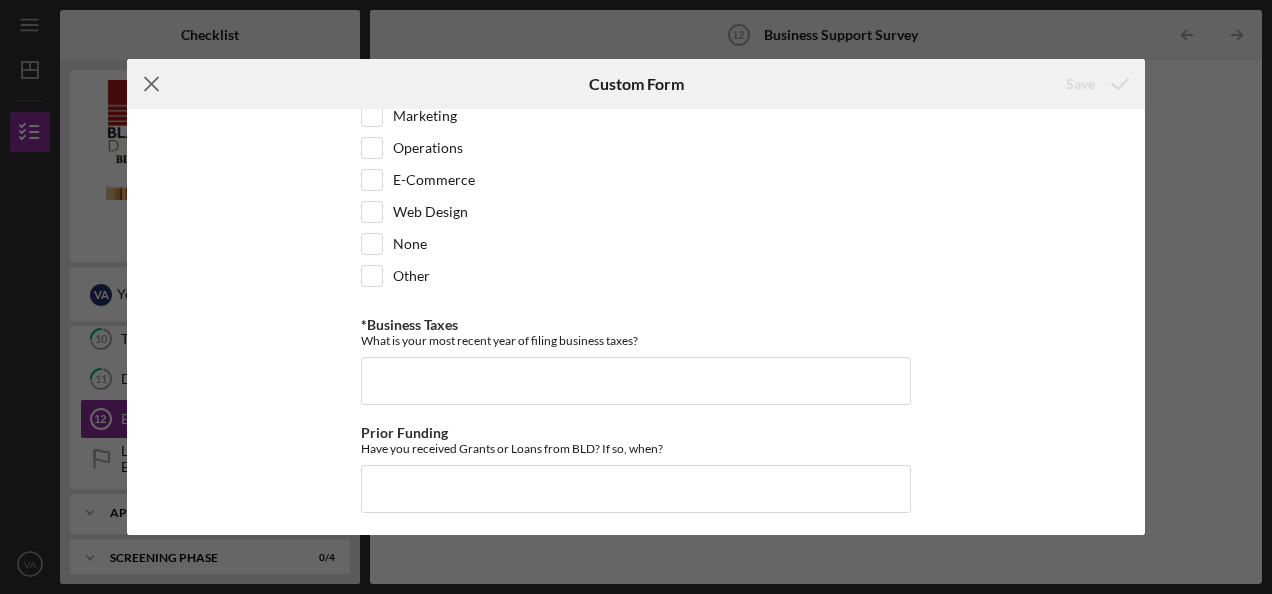 click on "Icon/Menu Close" 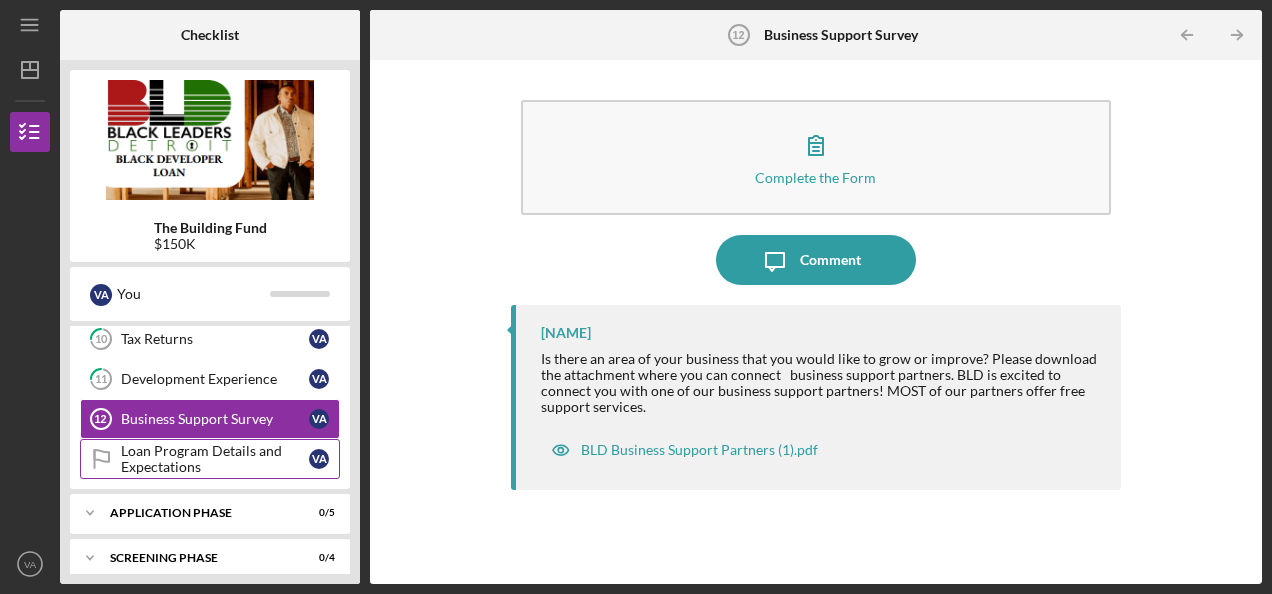 click on "Loan Program Details and Expectations" at bounding box center (215, 459) 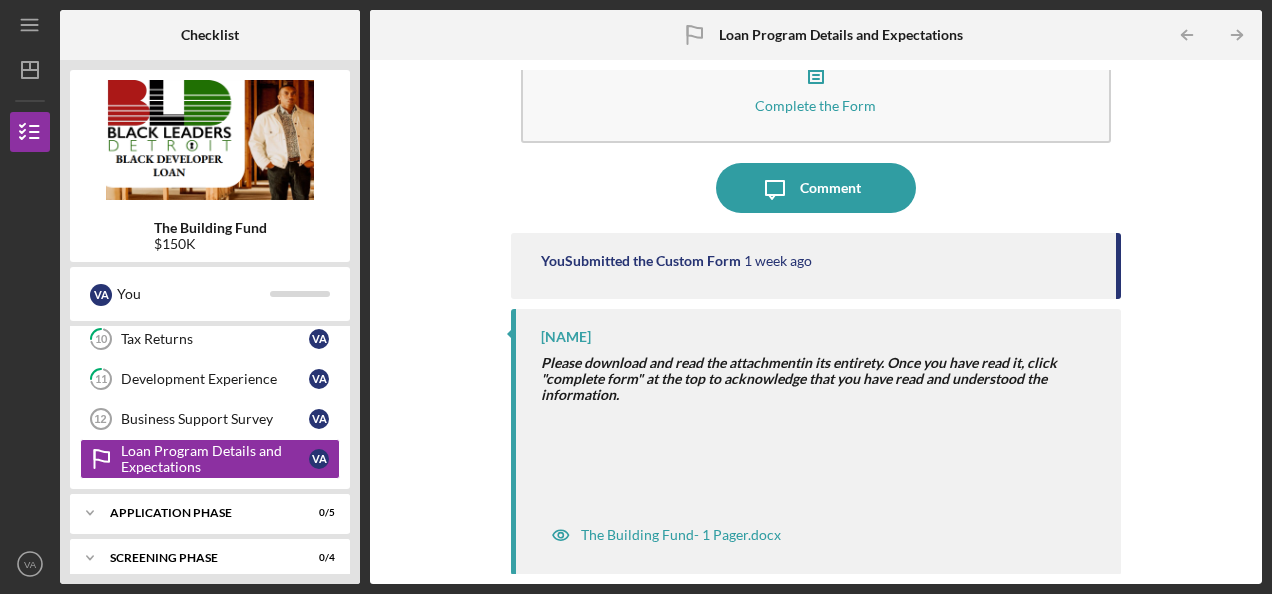 scroll, scrollTop: 73, scrollLeft: 0, axis: vertical 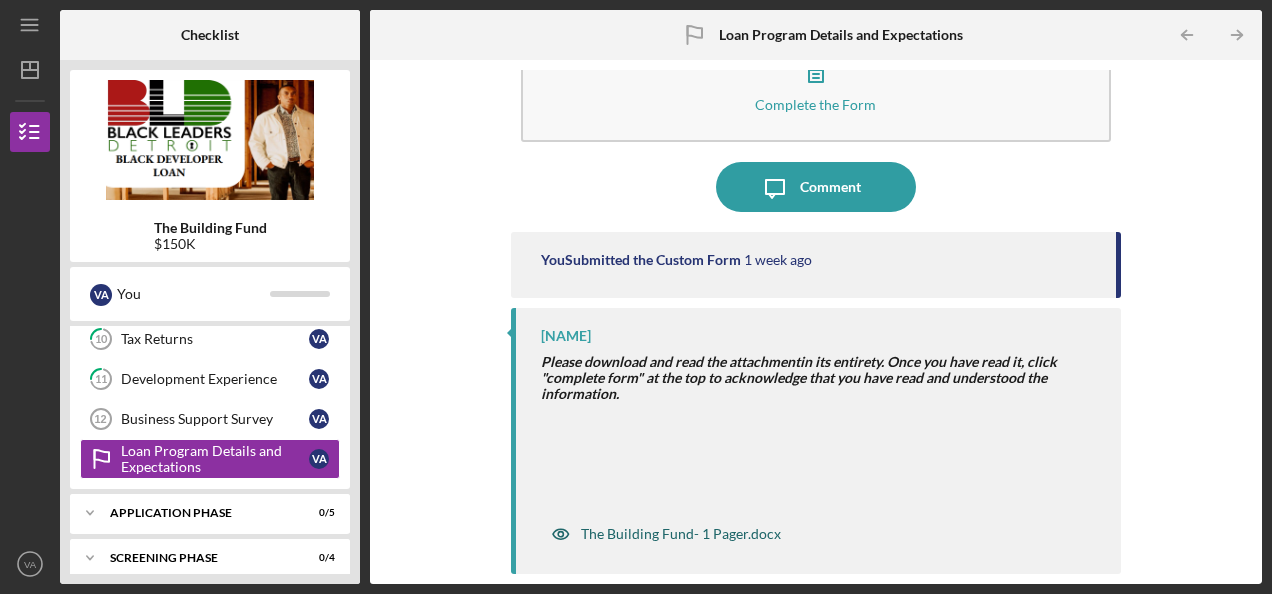 click on "The Building Fund- 1 Pager.docx" at bounding box center [681, 534] 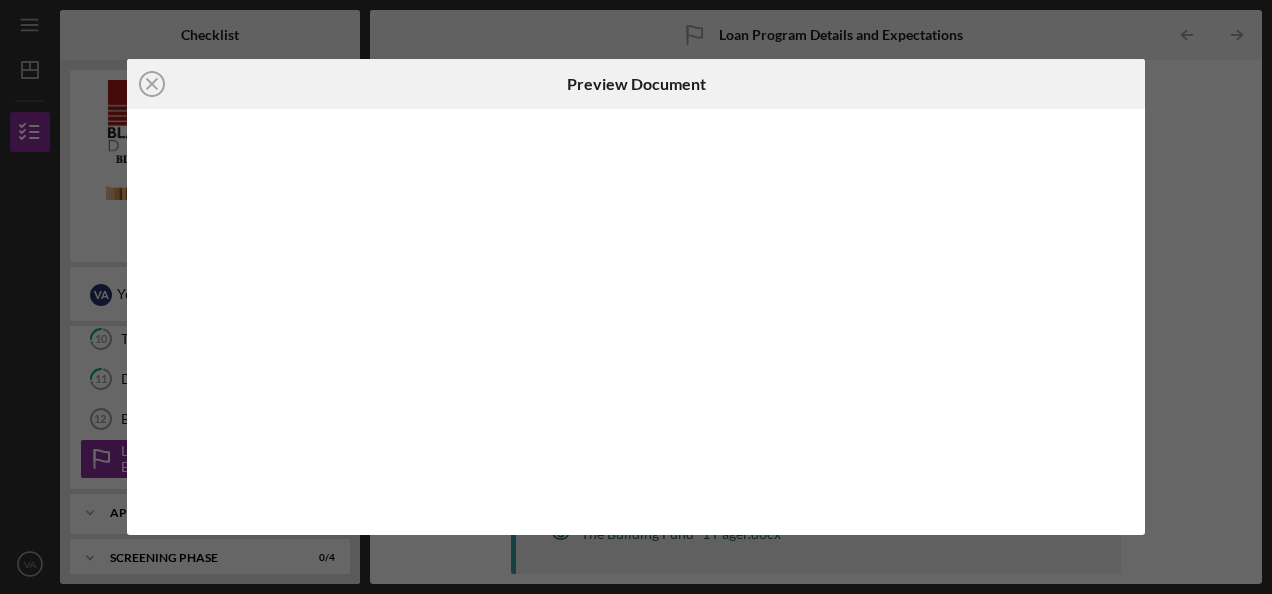 scroll, scrollTop: 73, scrollLeft: 0, axis: vertical 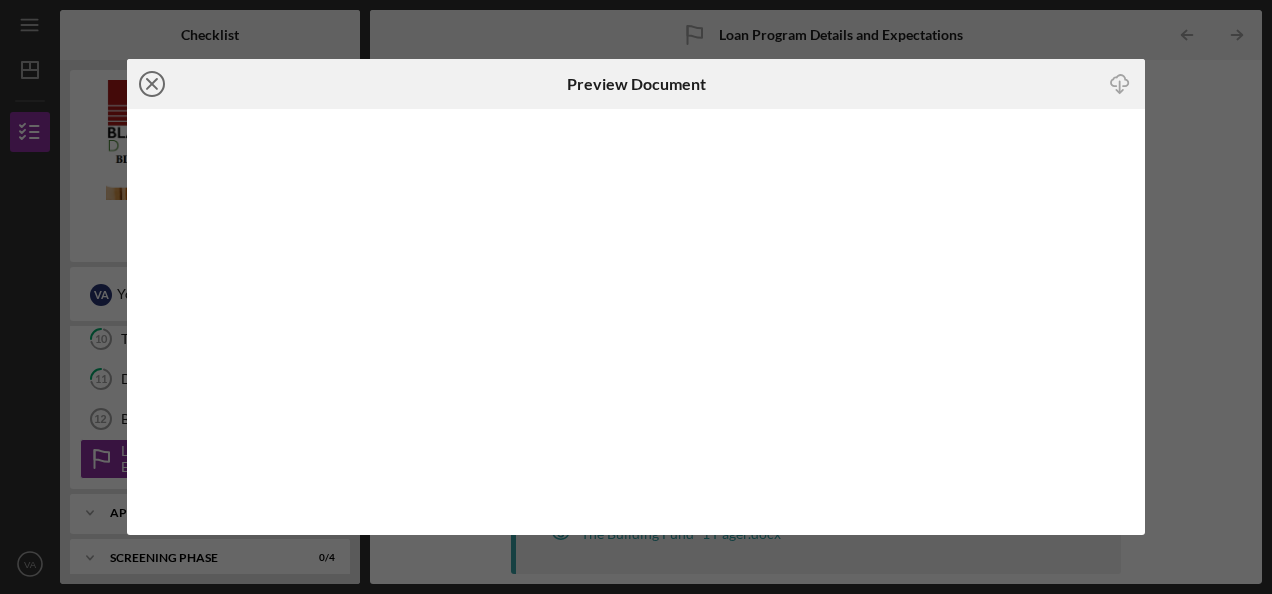 click on "Icon/Close" 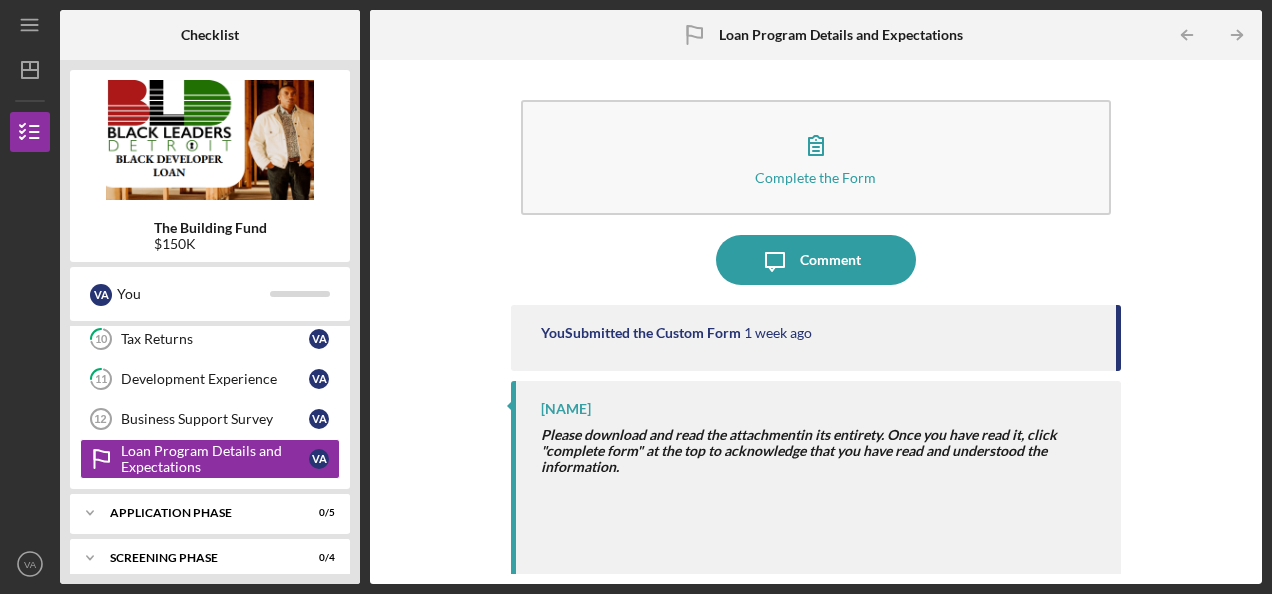 scroll, scrollTop: 73, scrollLeft: 0, axis: vertical 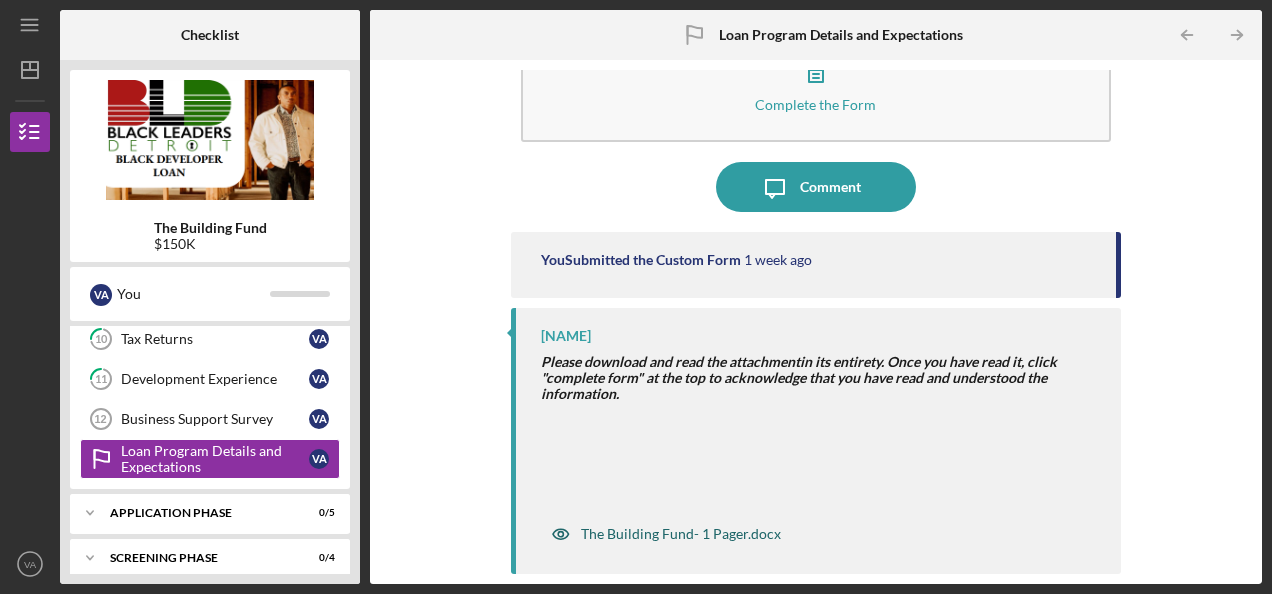 click on "The Building Fund- 1 Pager.docx" at bounding box center (681, 534) 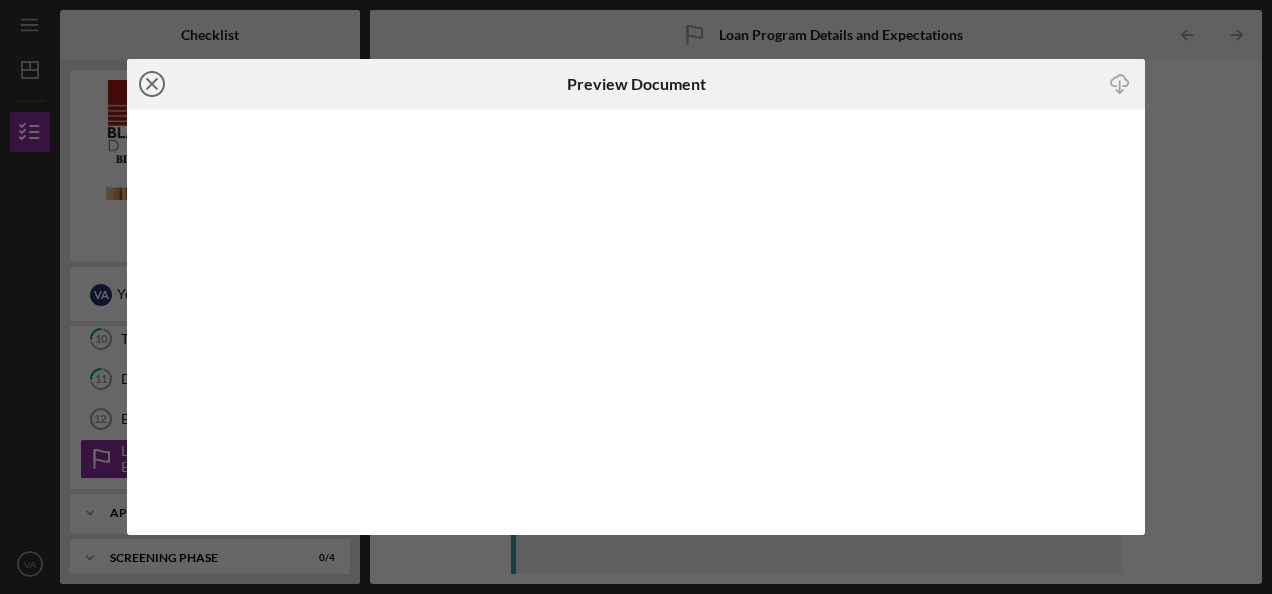 click 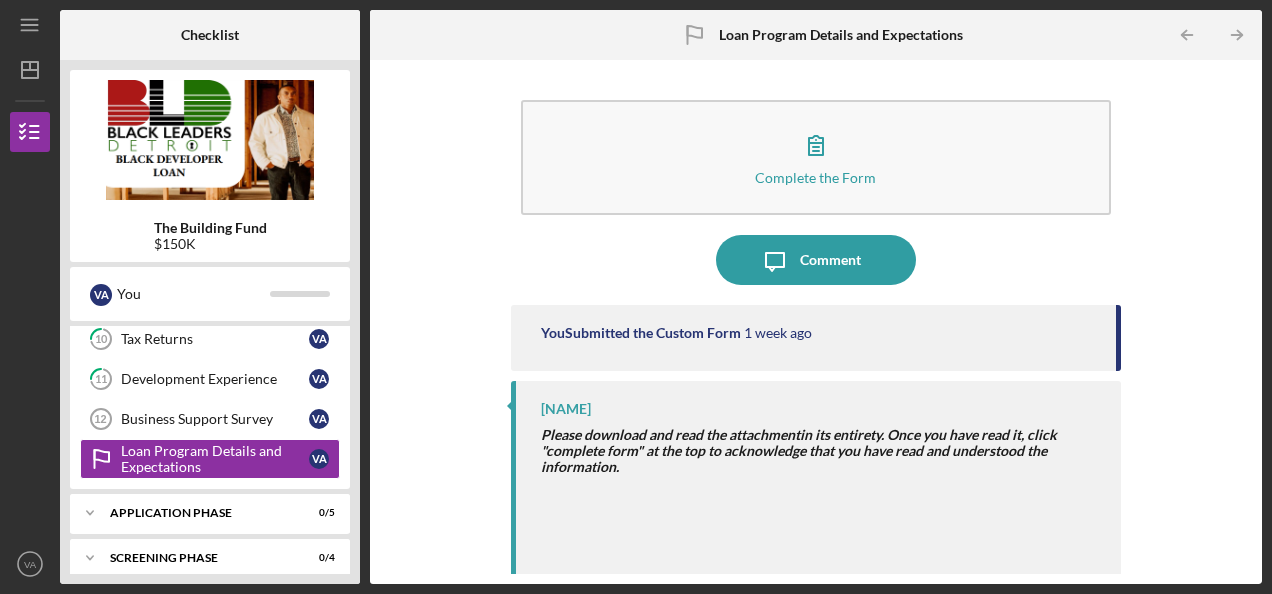 scroll, scrollTop: 0, scrollLeft: 0, axis: both 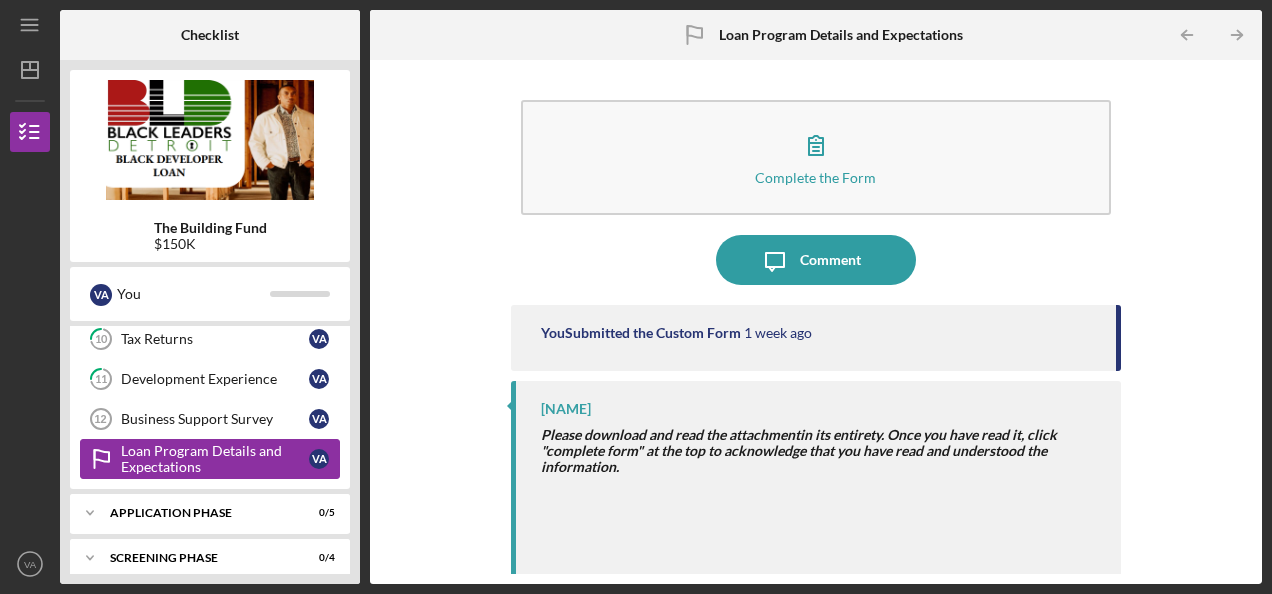 click on "Loan Program Details and Expectations" at bounding box center [215, 459] 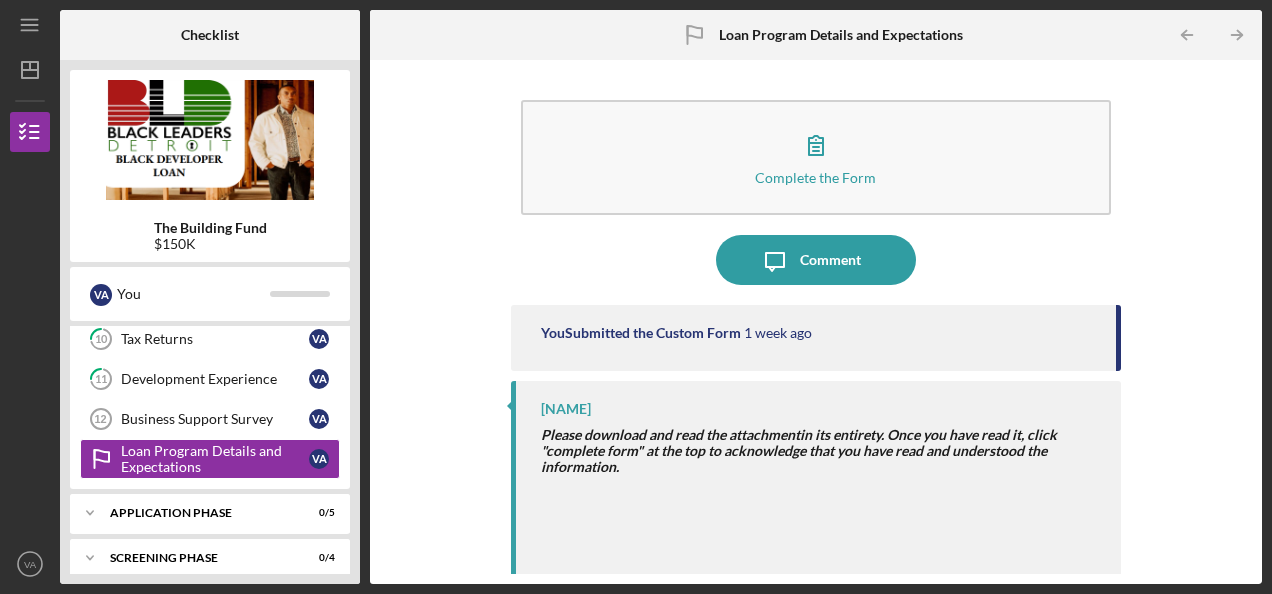 scroll, scrollTop: 73, scrollLeft: 0, axis: vertical 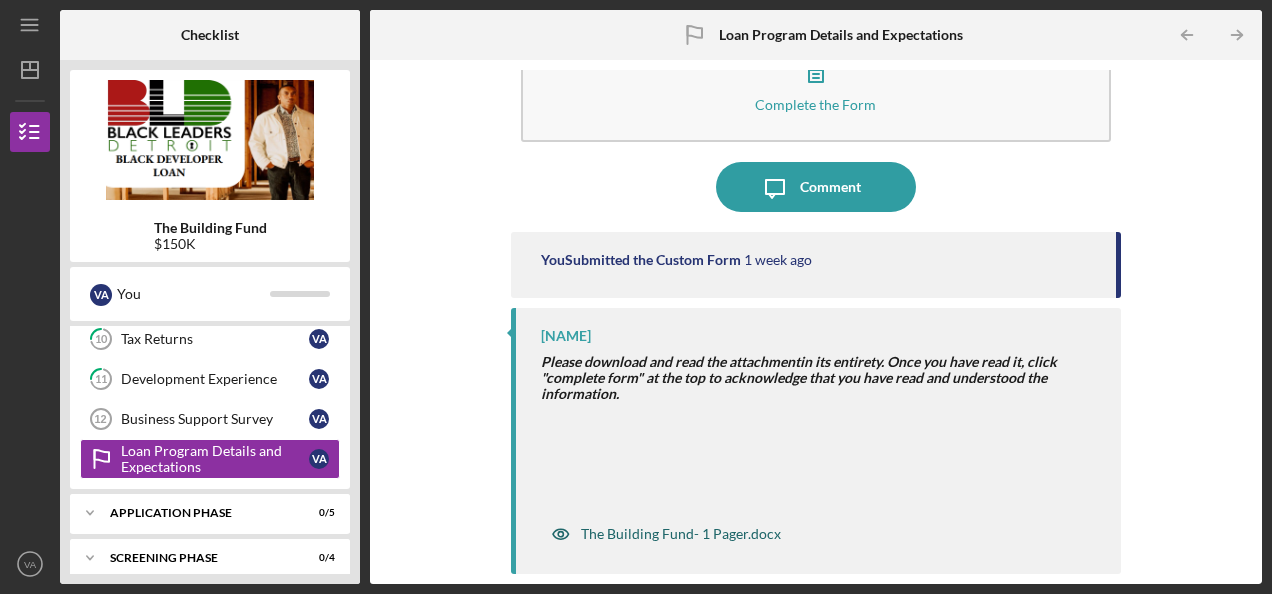 click on "The Building Fund- 1 Pager.docx" at bounding box center [681, 534] 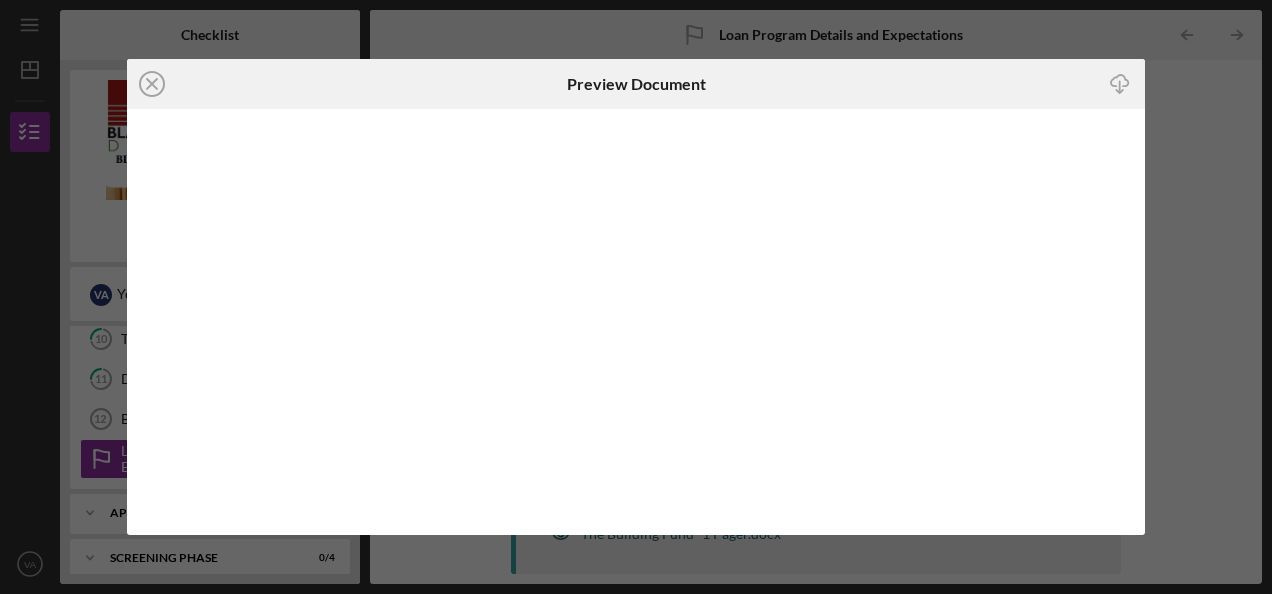 scroll, scrollTop: 0, scrollLeft: 0, axis: both 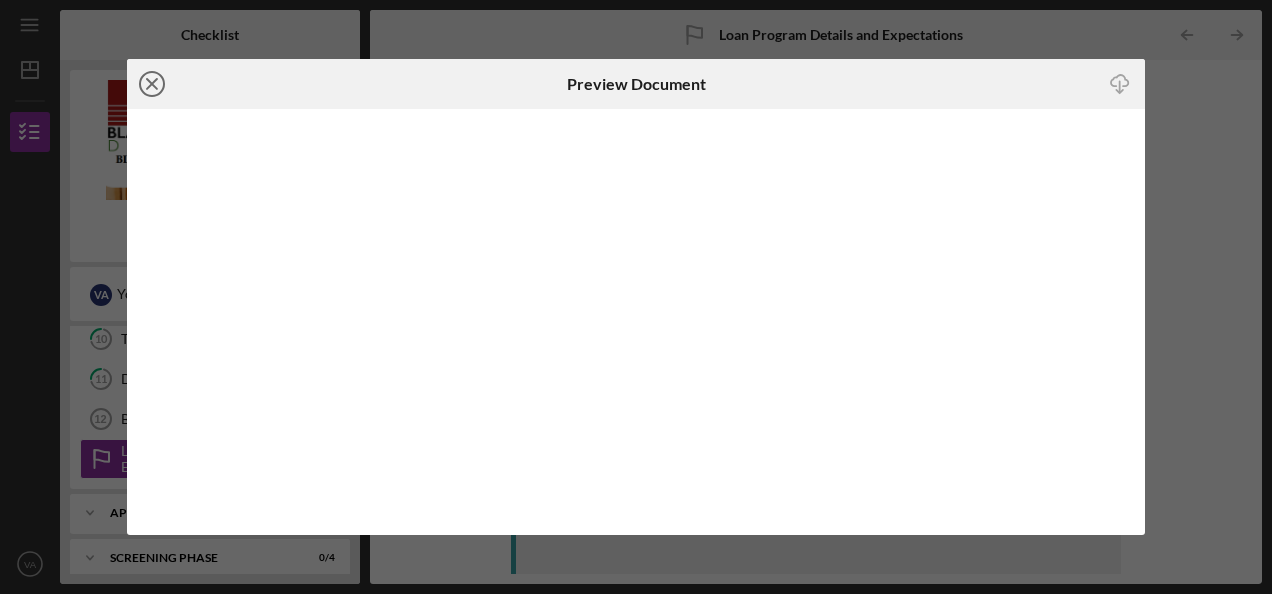 click on "Icon/Close" 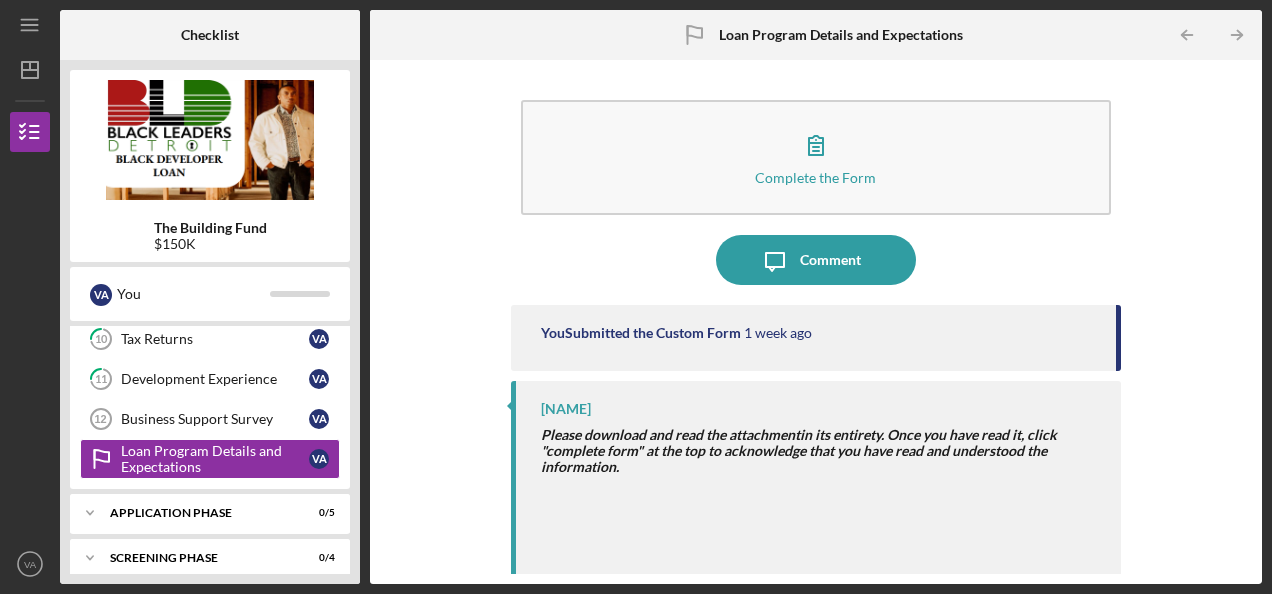 scroll, scrollTop: 73, scrollLeft: 0, axis: vertical 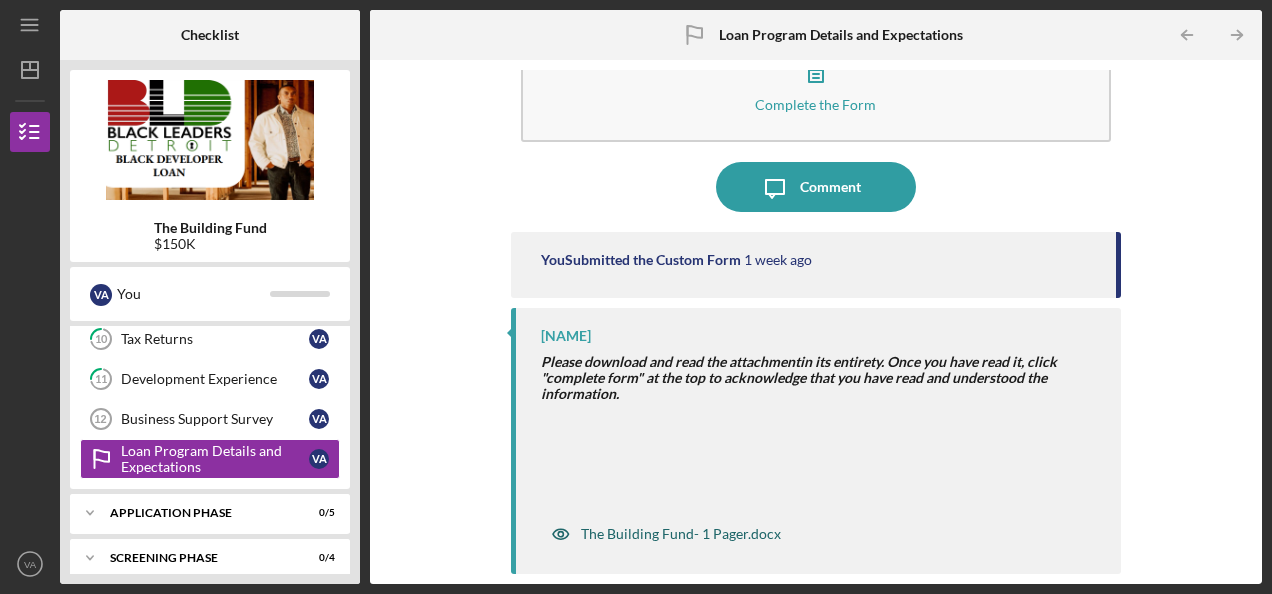 click on "The Building Fund- 1 Pager.docx" at bounding box center [681, 534] 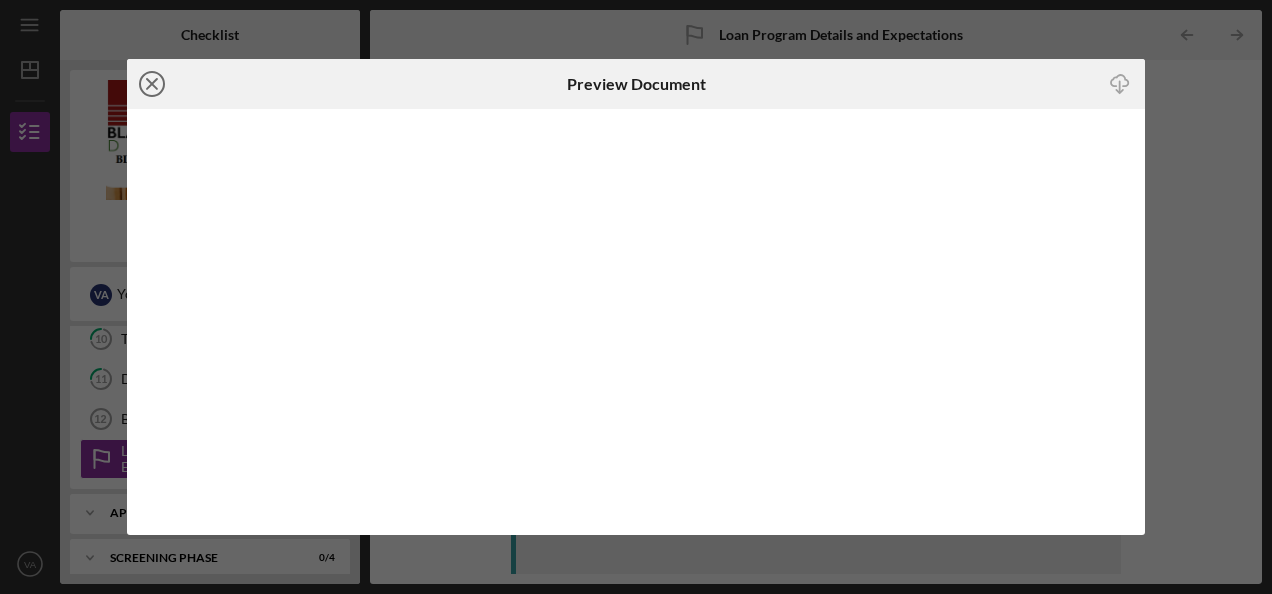 click on "Icon/Close" 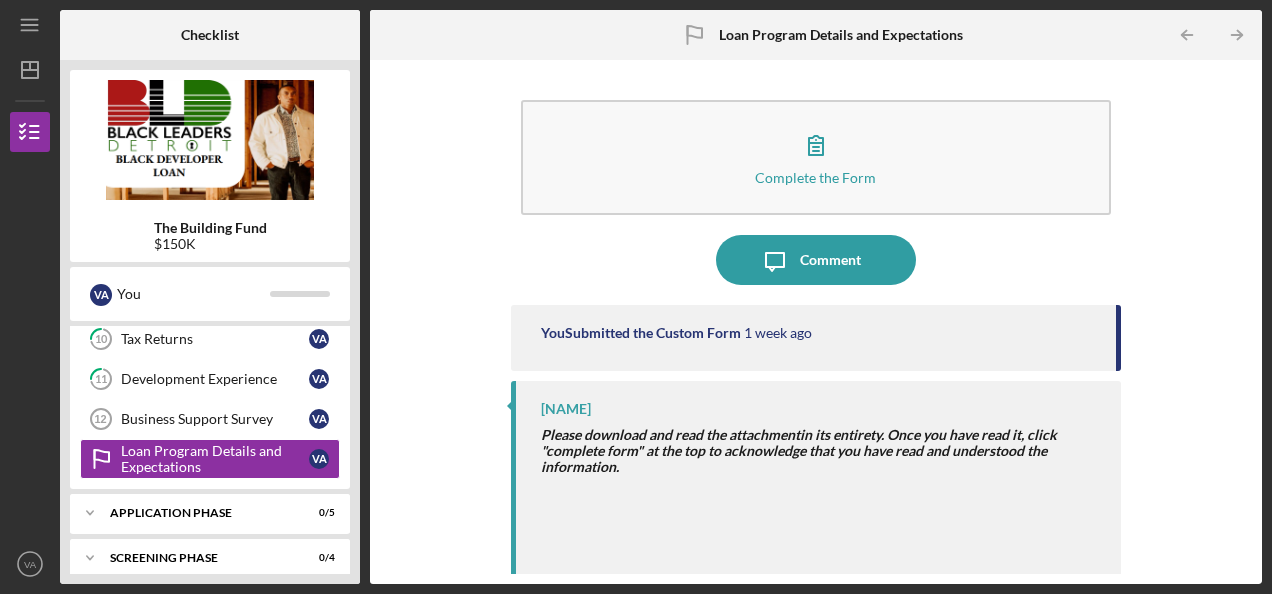 scroll, scrollTop: 0, scrollLeft: 0, axis: both 